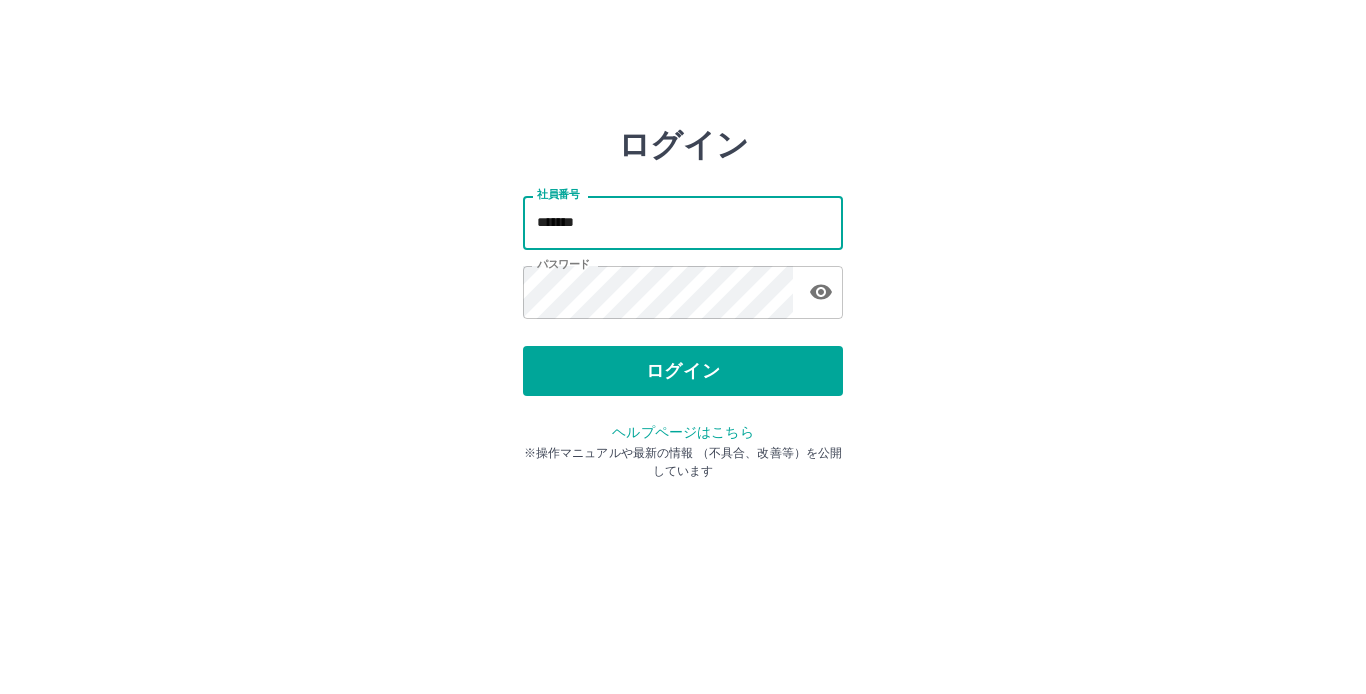 scroll, scrollTop: 0, scrollLeft: 0, axis: both 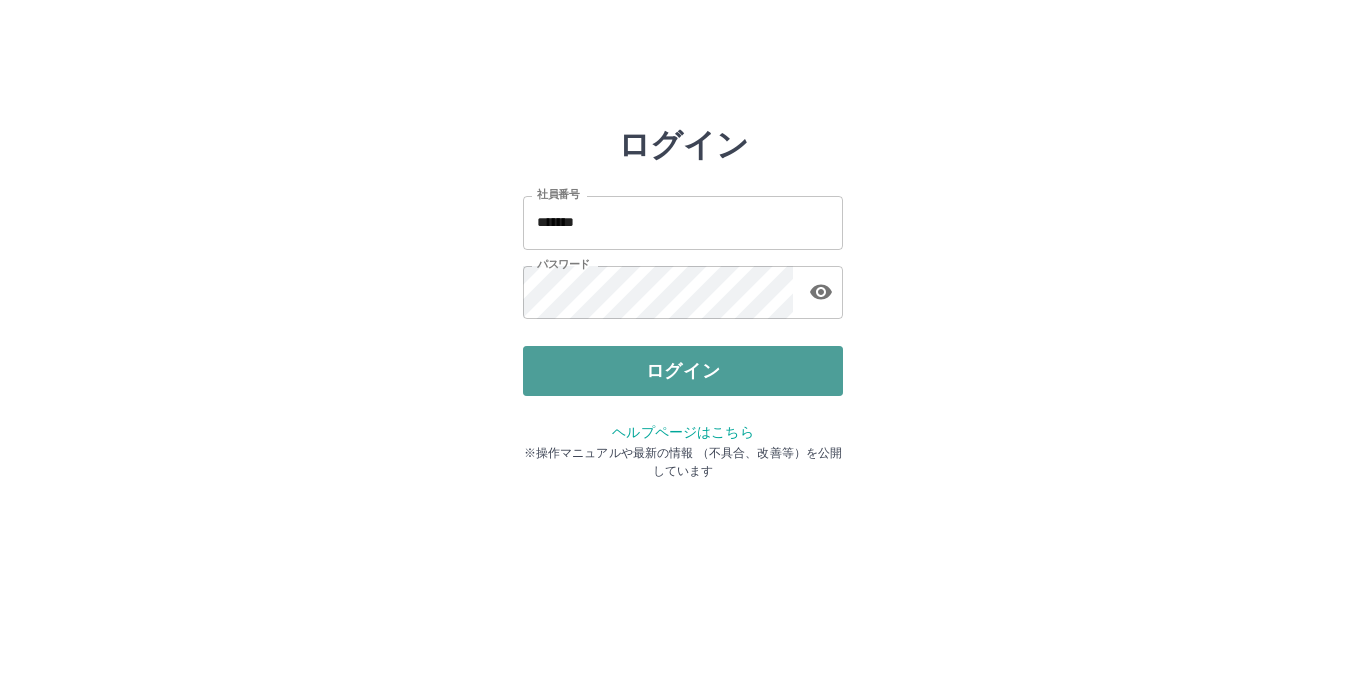 click on "ログイン" at bounding box center [683, 371] 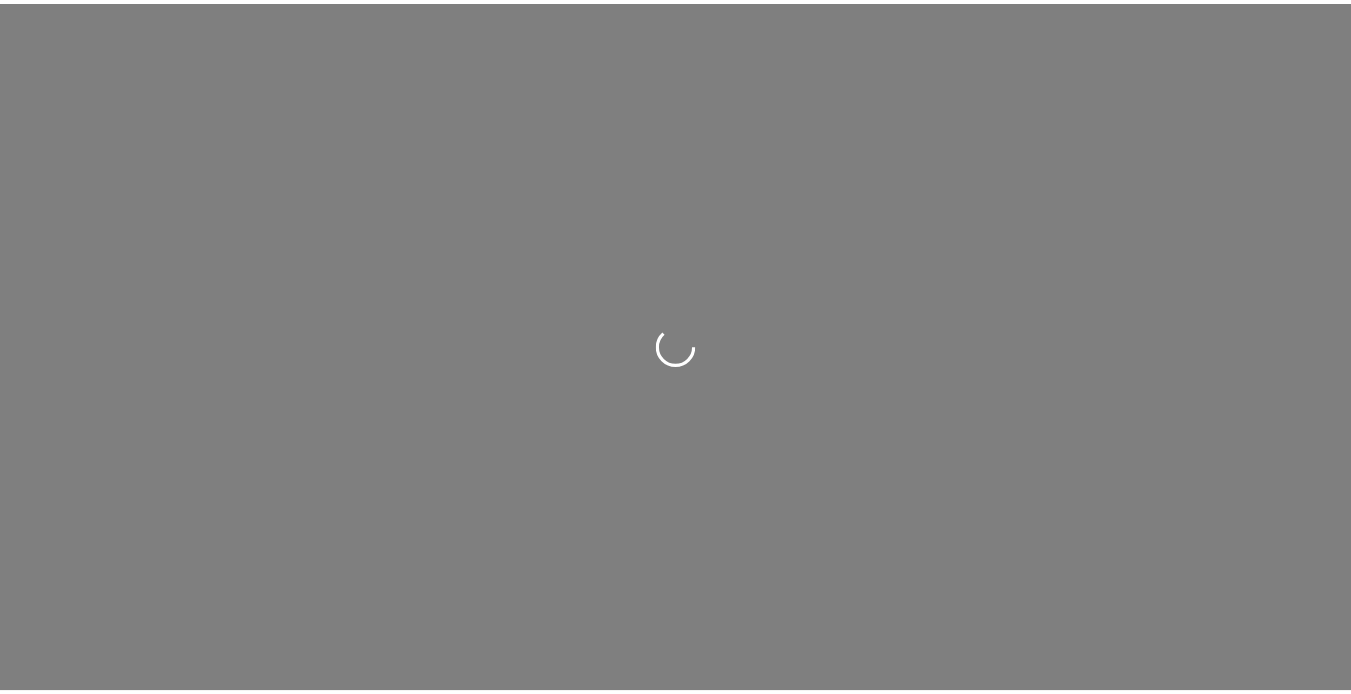 scroll, scrollTop: 0, scrollLeft: 0, axis: both 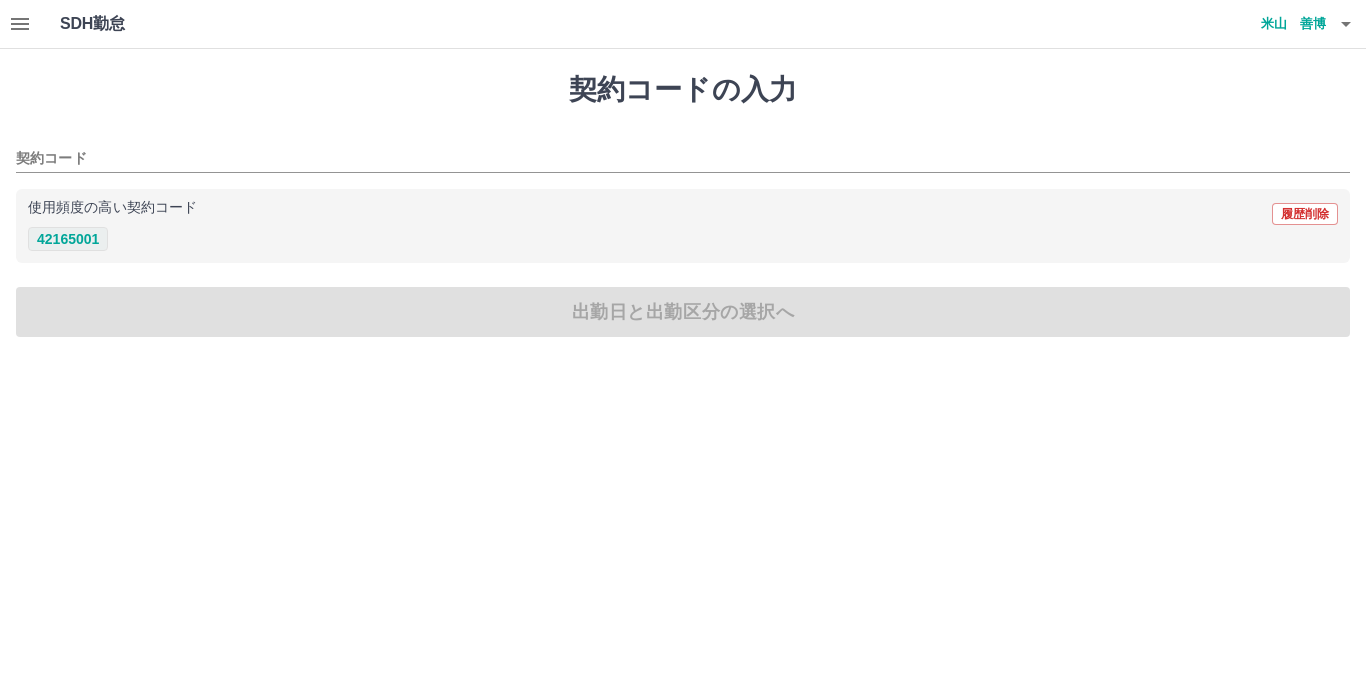 click on "42165001" at bounding box center [68, 239] 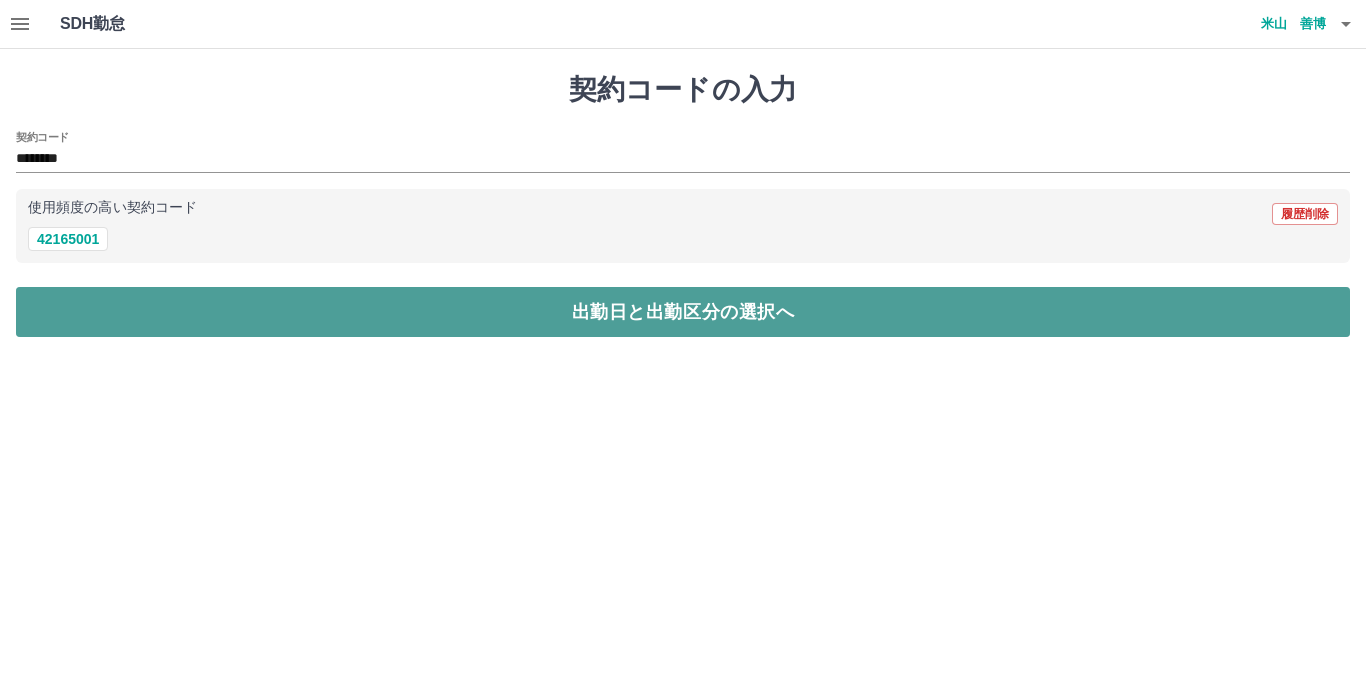 click on "出勤日と出勤区分の選択へ" at bounding box center [683, 312] 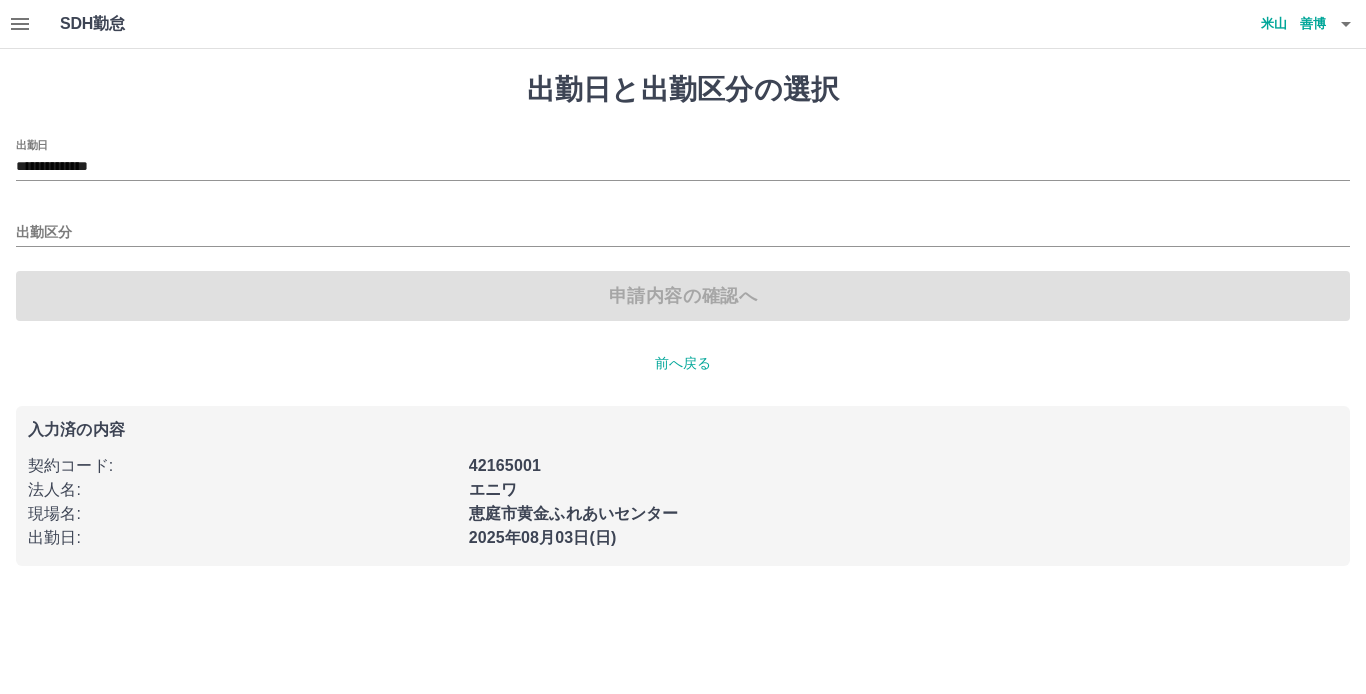 click on "申請内容の確認へ" at bounding box center (683, 296) 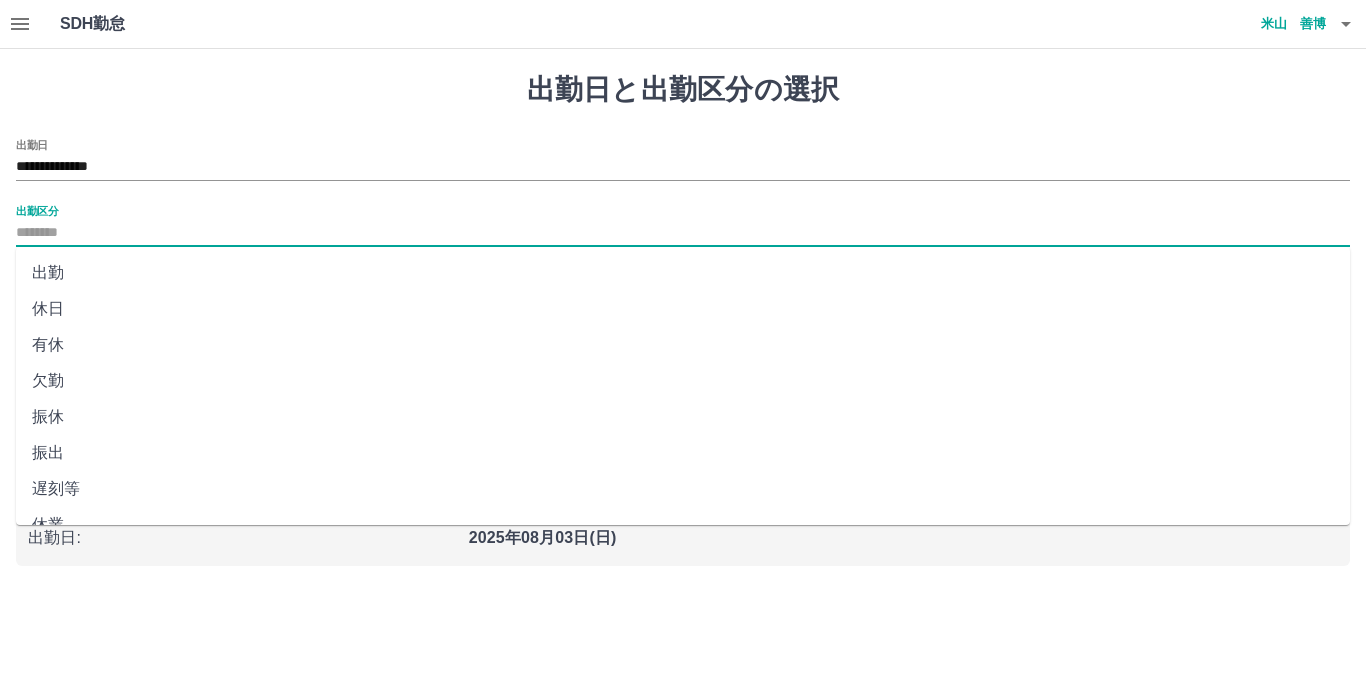 click on "出勤区分" at bounding box center [683, 233] 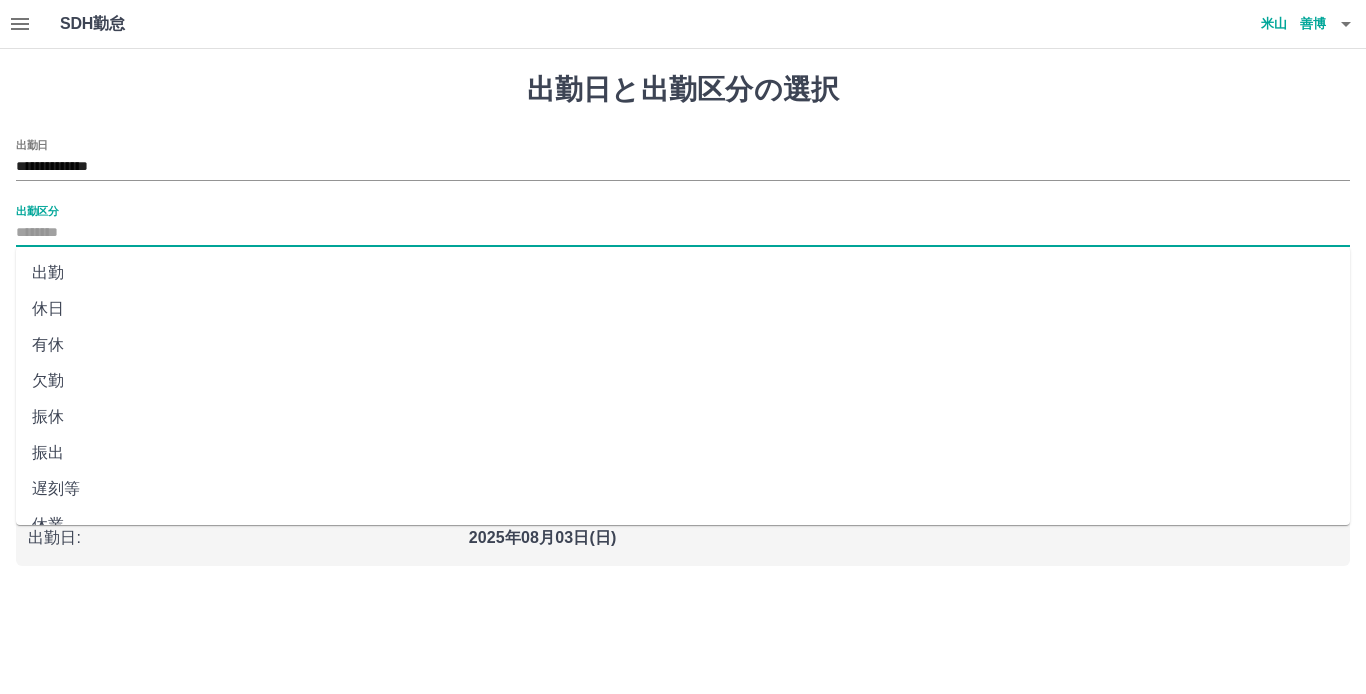 click on "出勤" at bounding box center (683, 273) 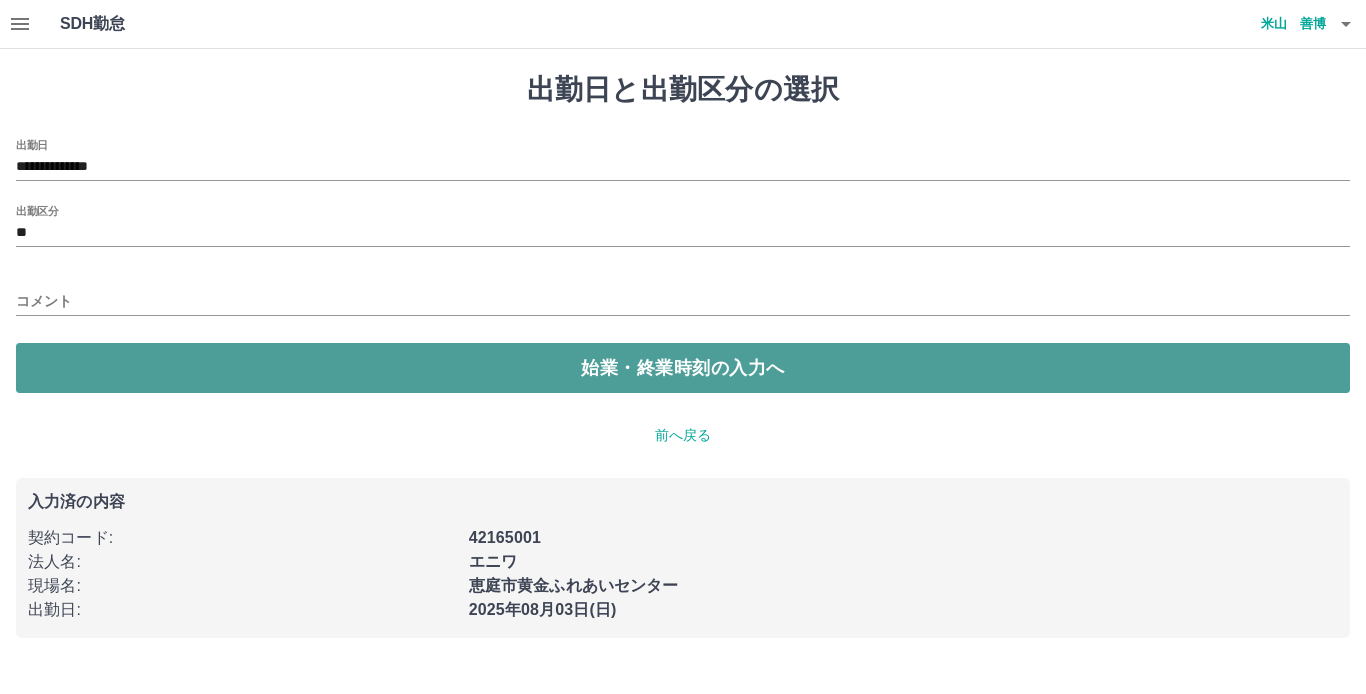 click on "始業・終業時刻の入力へ" at bounding box center (683, 368) 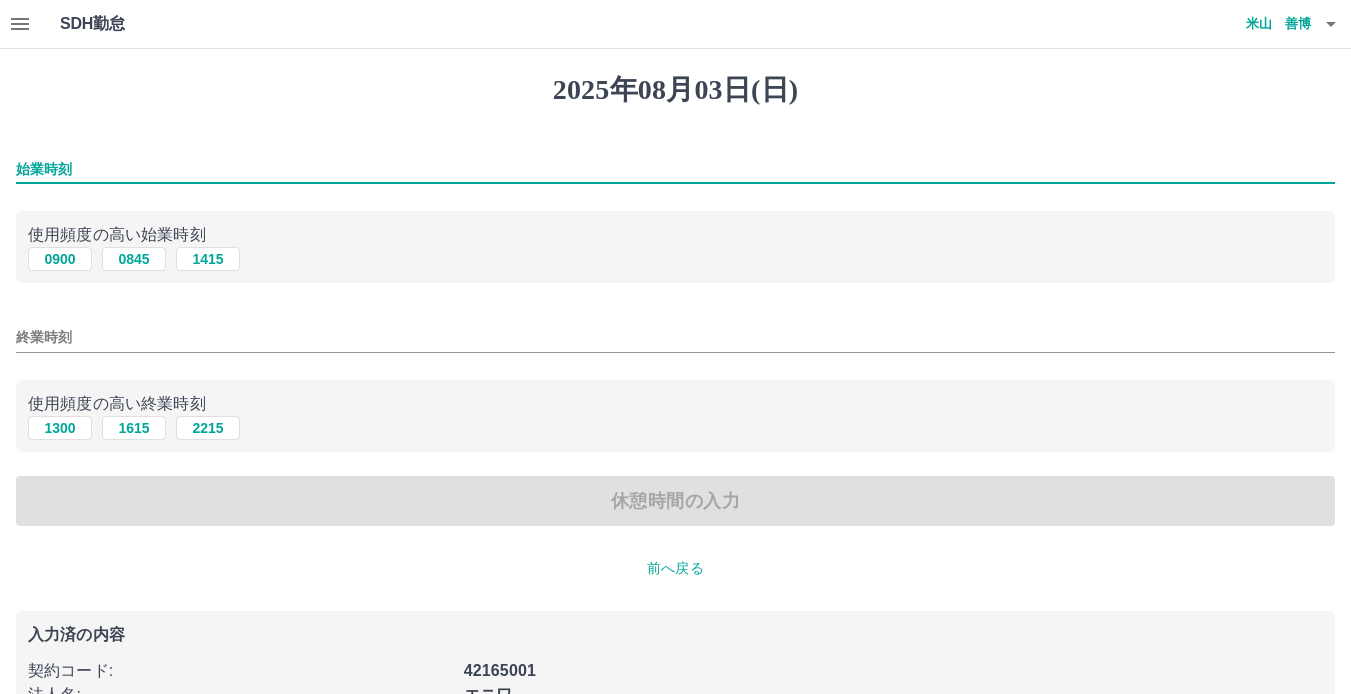 click on "始業時刻" at bounding box center (675, 169) 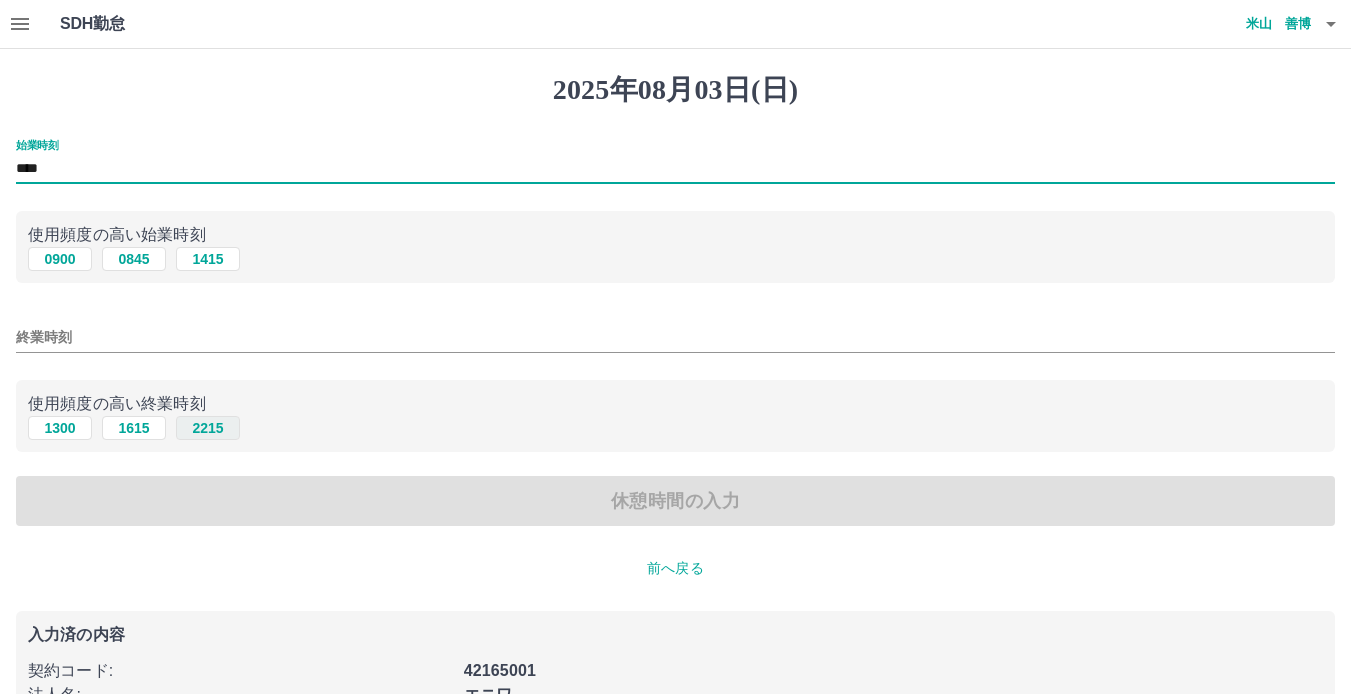 click on "2215" at bounding box center [208, 428] 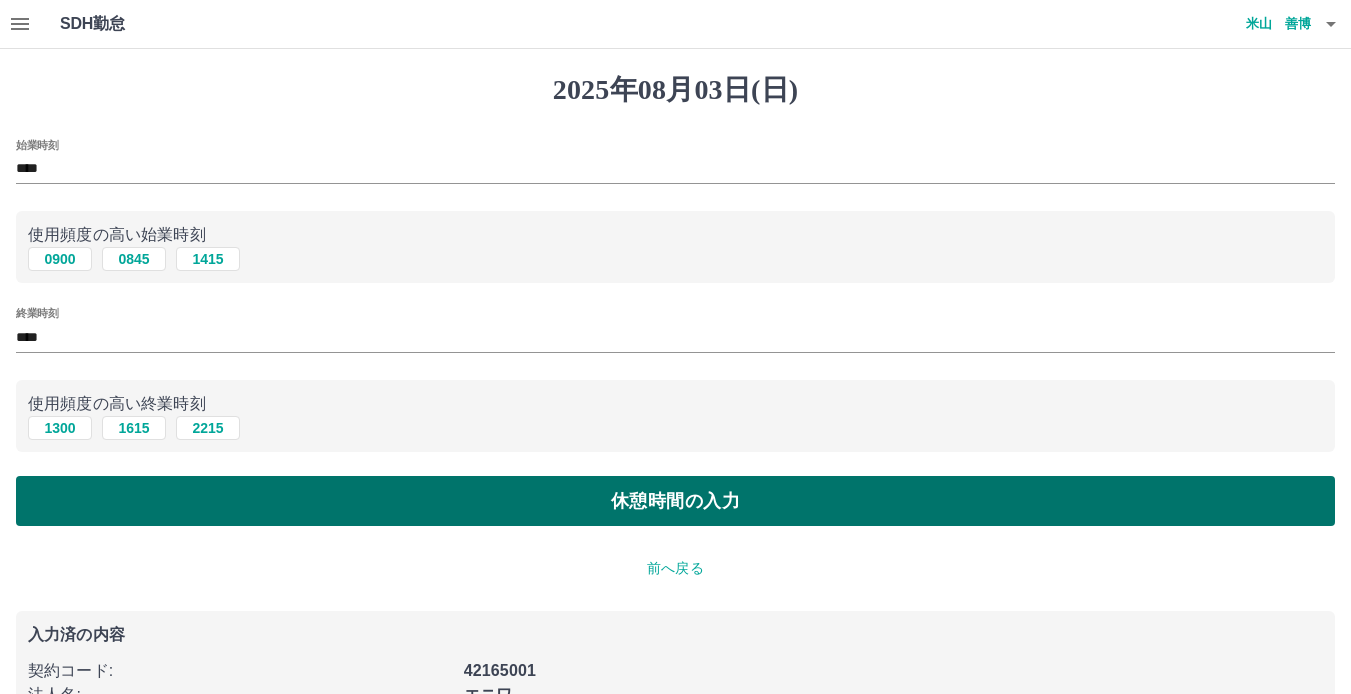 click on "休憩時間の入力" at bounding box center (675, 501) 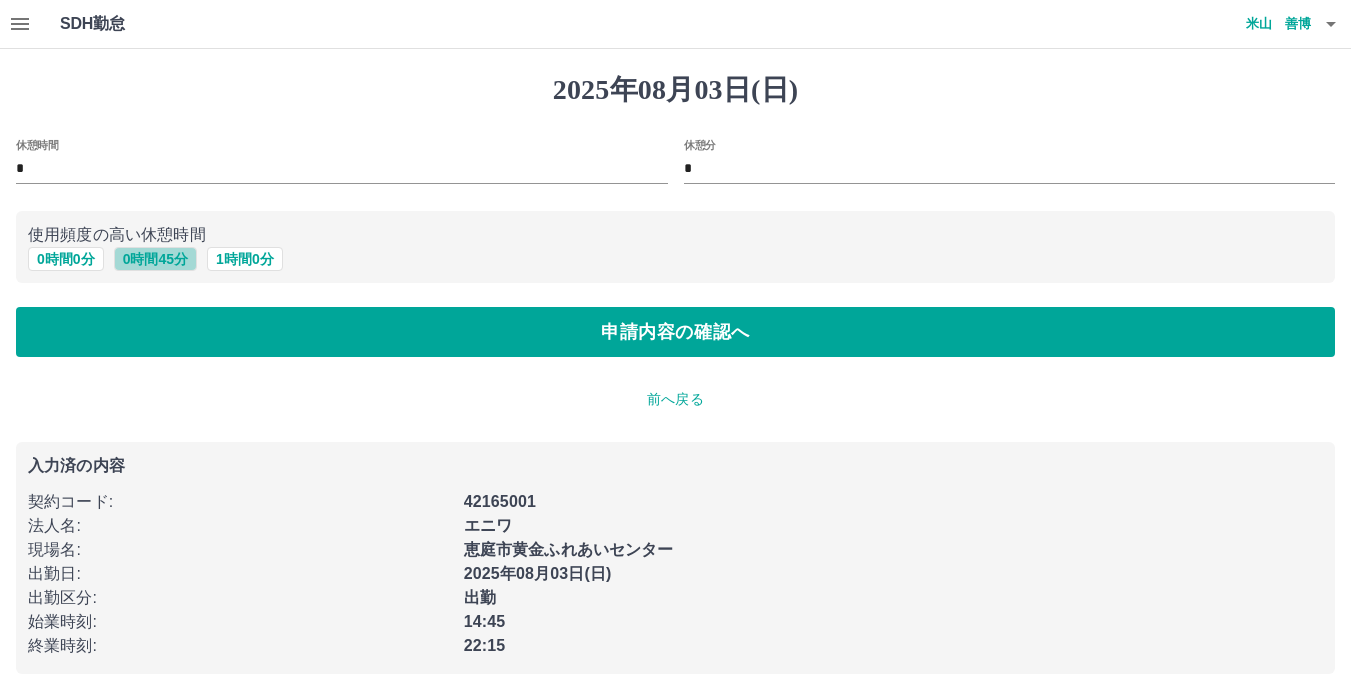 click on "0 時間 45 分" at bounding box center (155, 259) 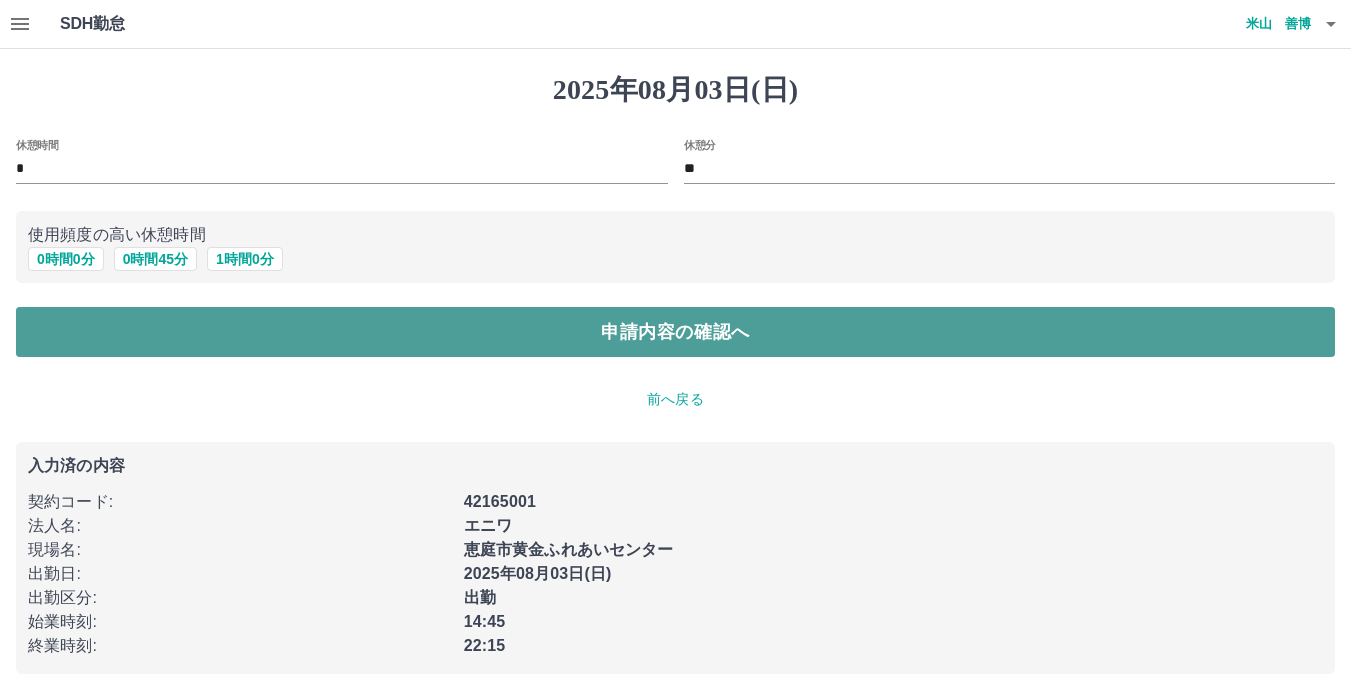 click on "申請内容の確認へ" at bounding box center [675, 332] 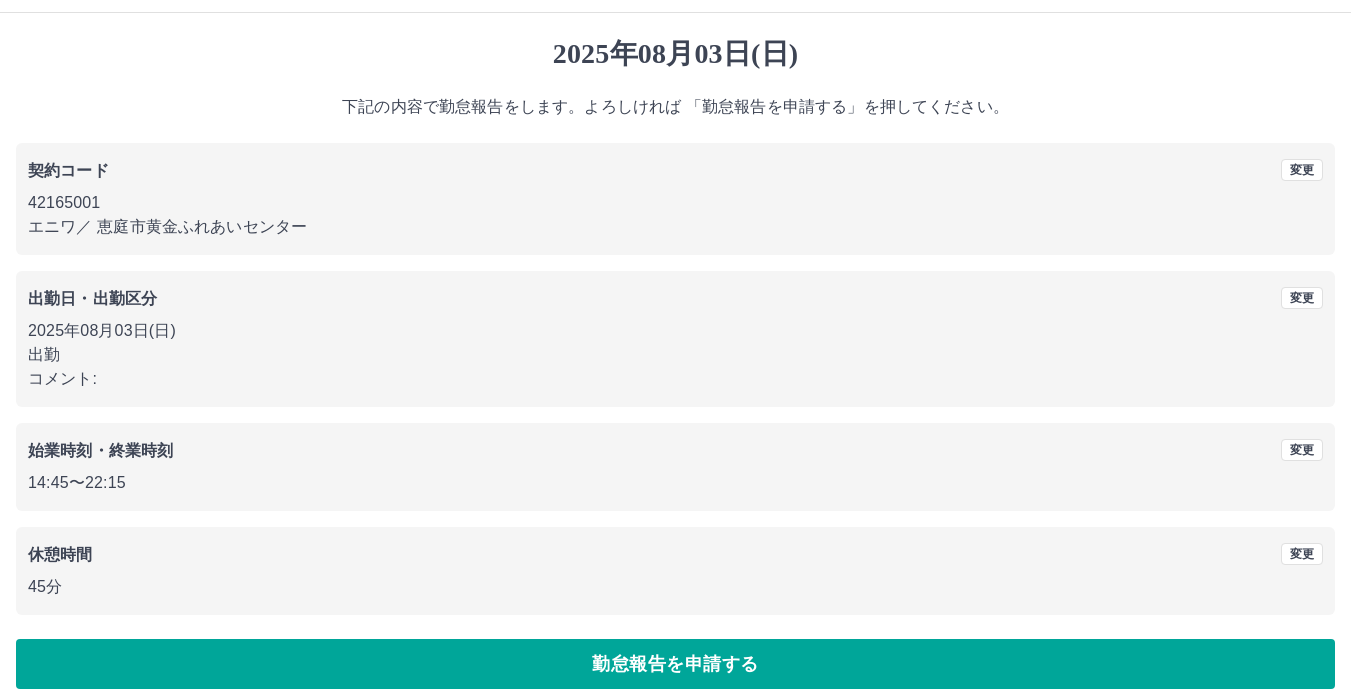scroll, scrollTop: 55, scrollLeft: 0, axis: vertical 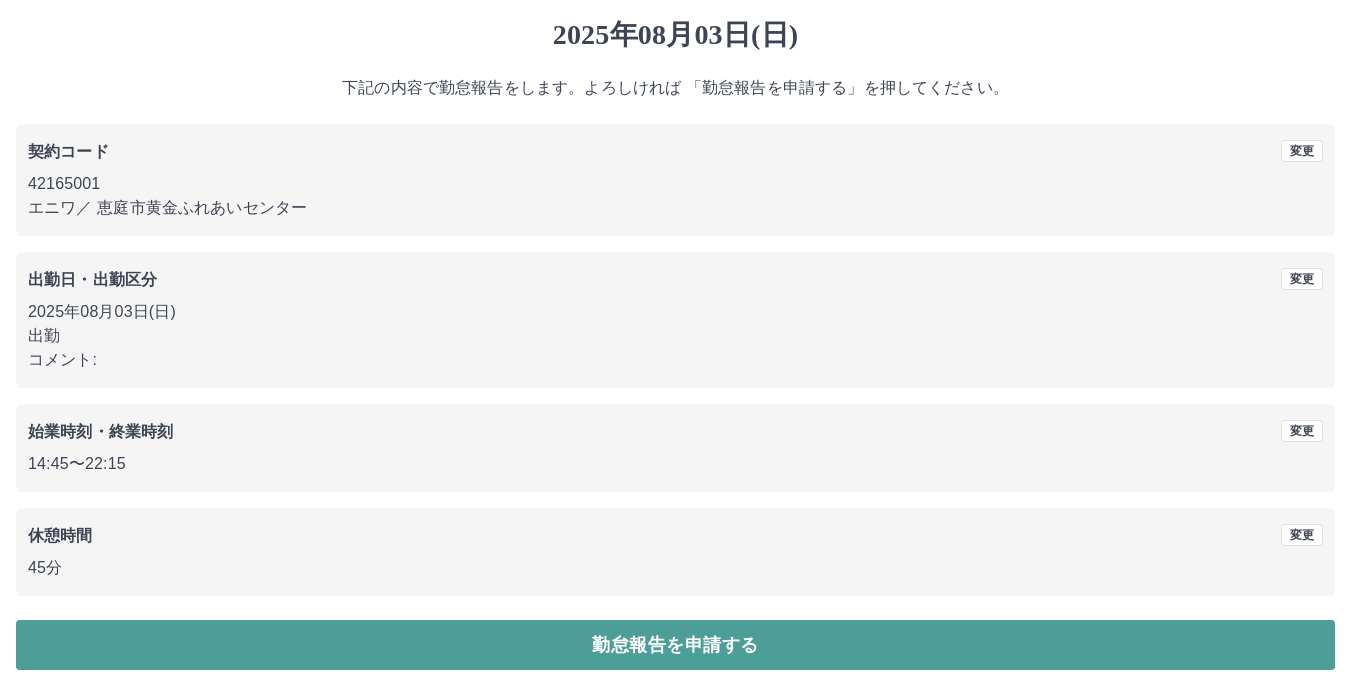 click on "勤怠報告を申請する" at bounding box center [675, 645] 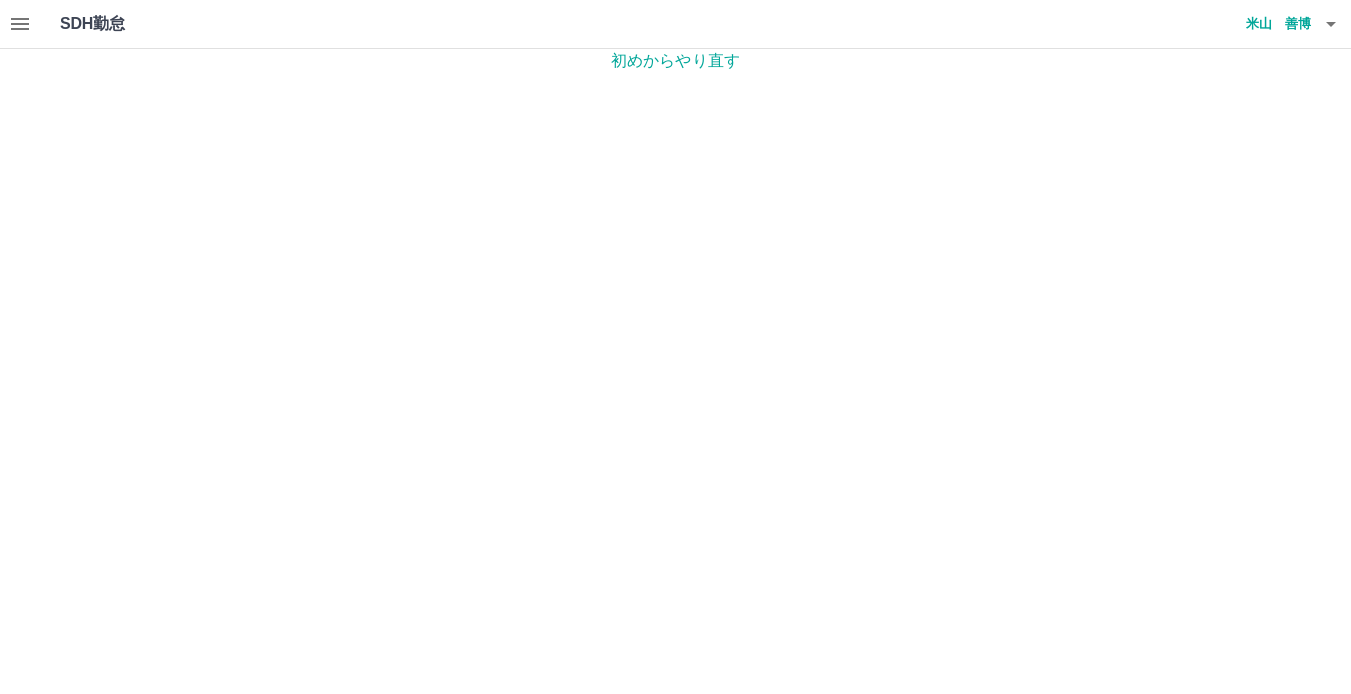 scroll, scrollTop: 0, scrollLeft: 0, axis: both 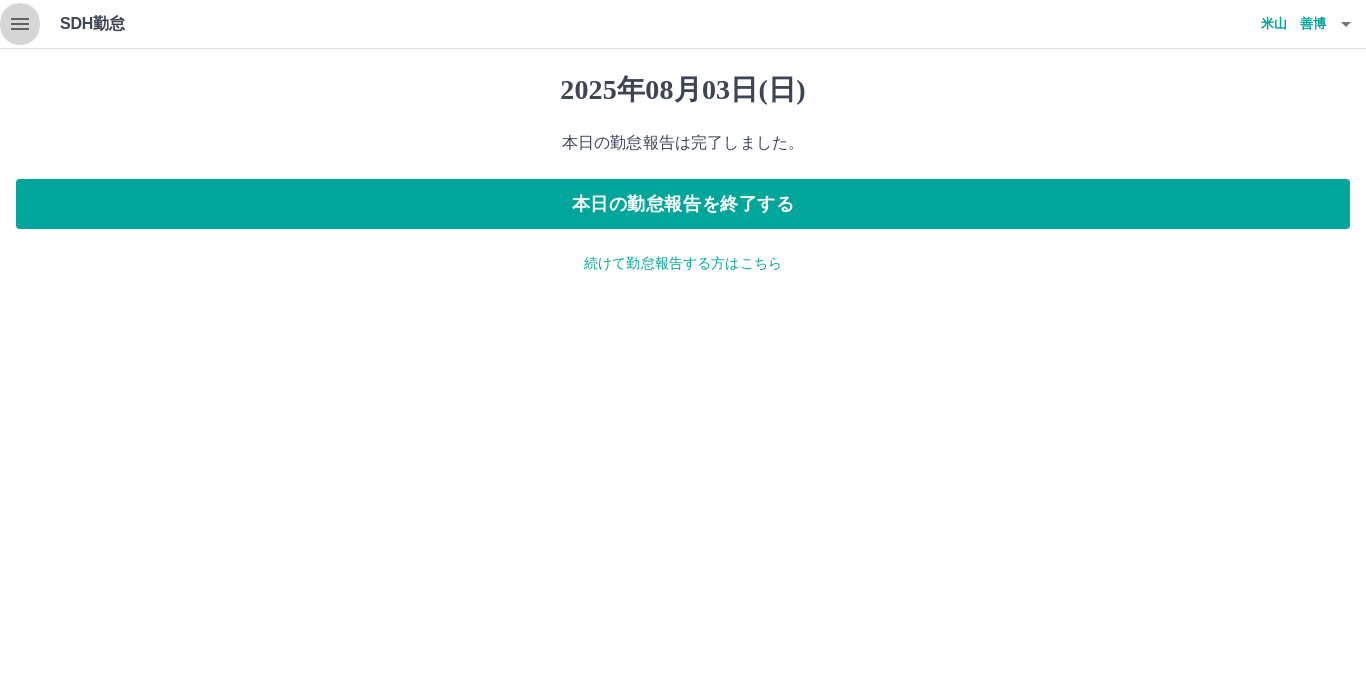 click 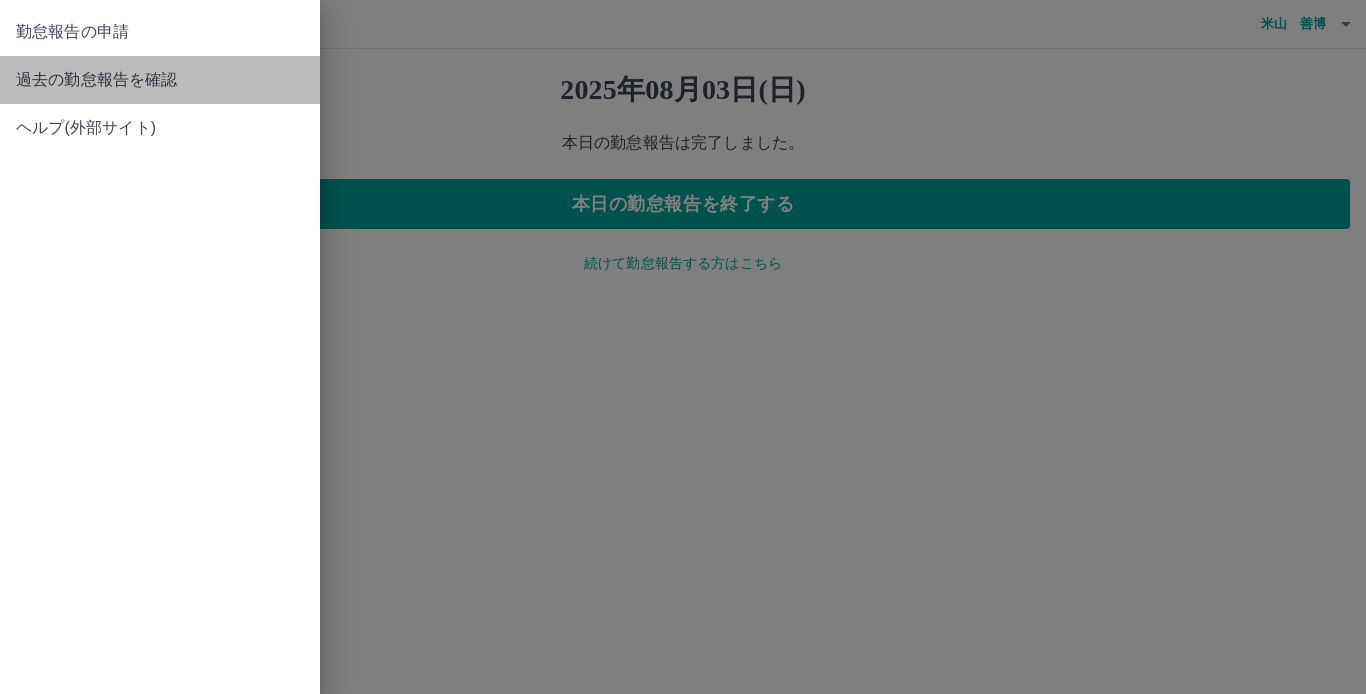click on "過去の勤怠報告を確認" at bounding box center (160, 80) 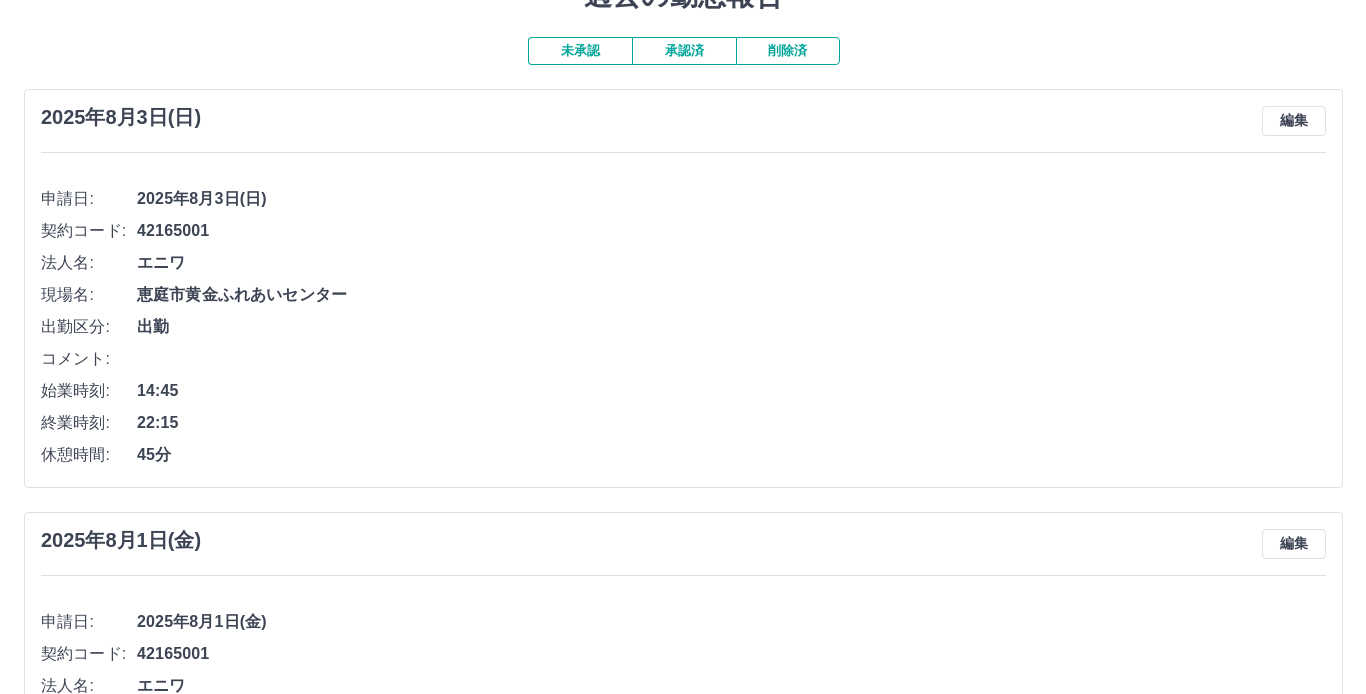 scroll, scrollTop: 0, scrollLeft: 0, axis: both 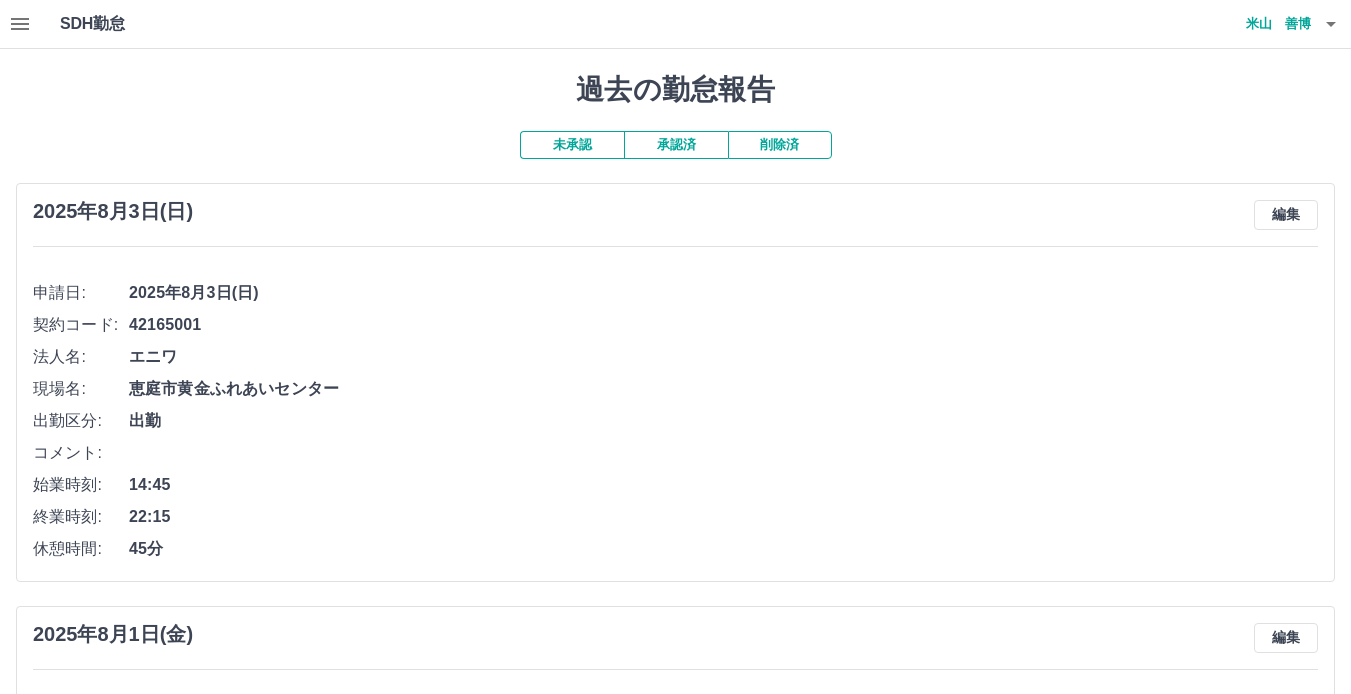 click on "米山　善博" at bounding box center [1251, 24] 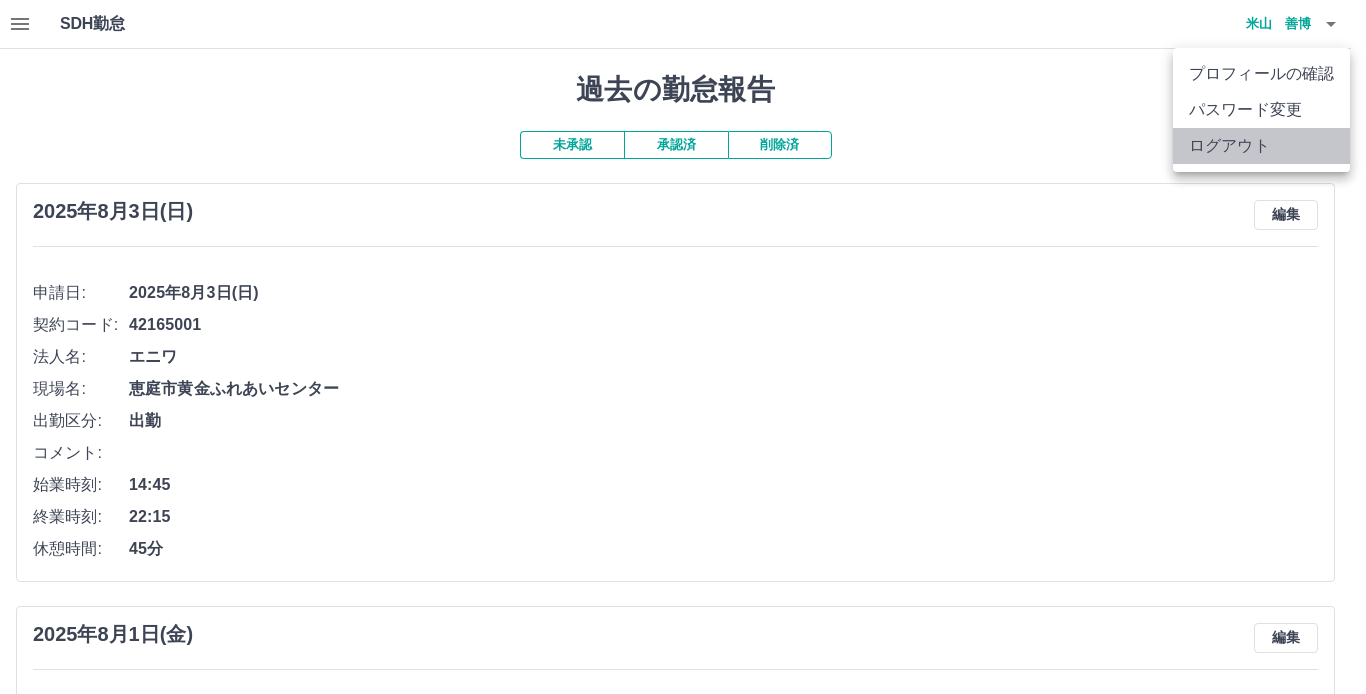click on "ログアウト" at bounding box center [1261, 146] 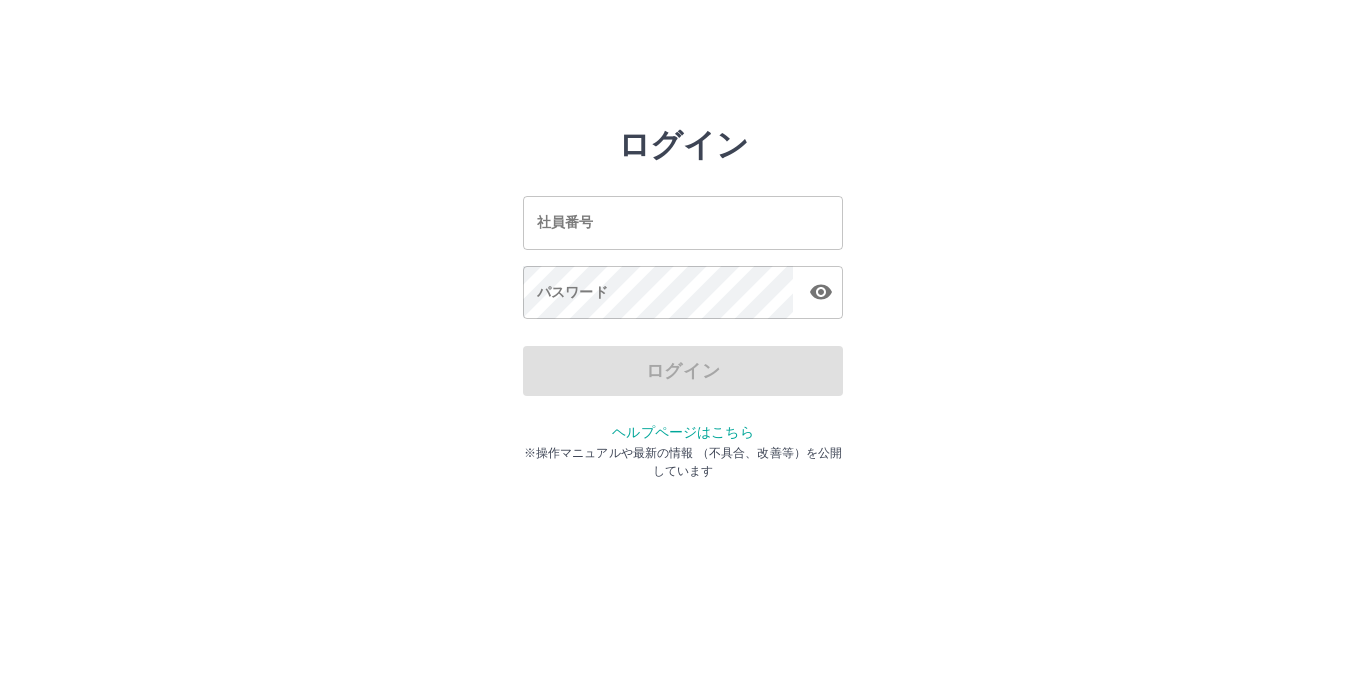 scroll, scrollTop: 0, scrollLeft: 0, axis: both 